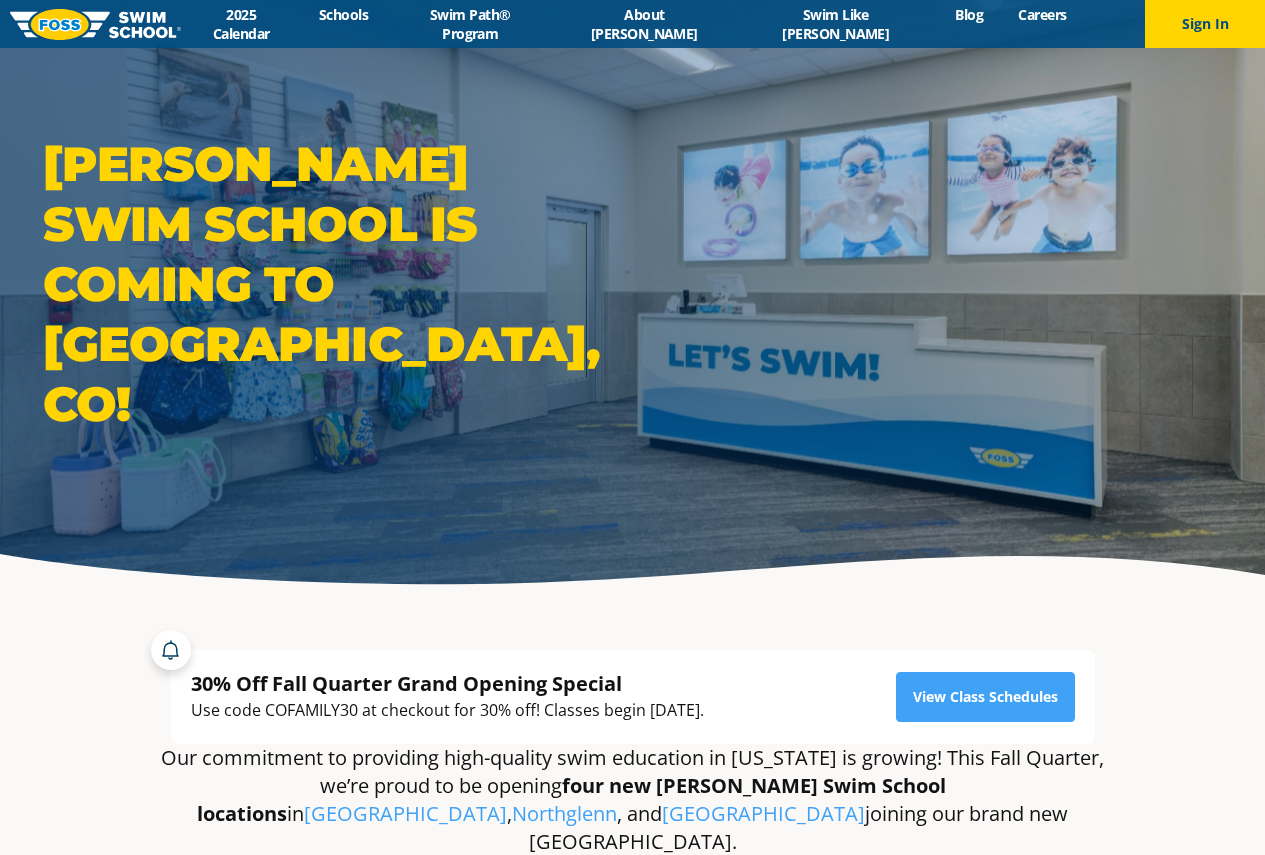 scroll, scrollTop: 0, scrollLeft: 0, axis: both 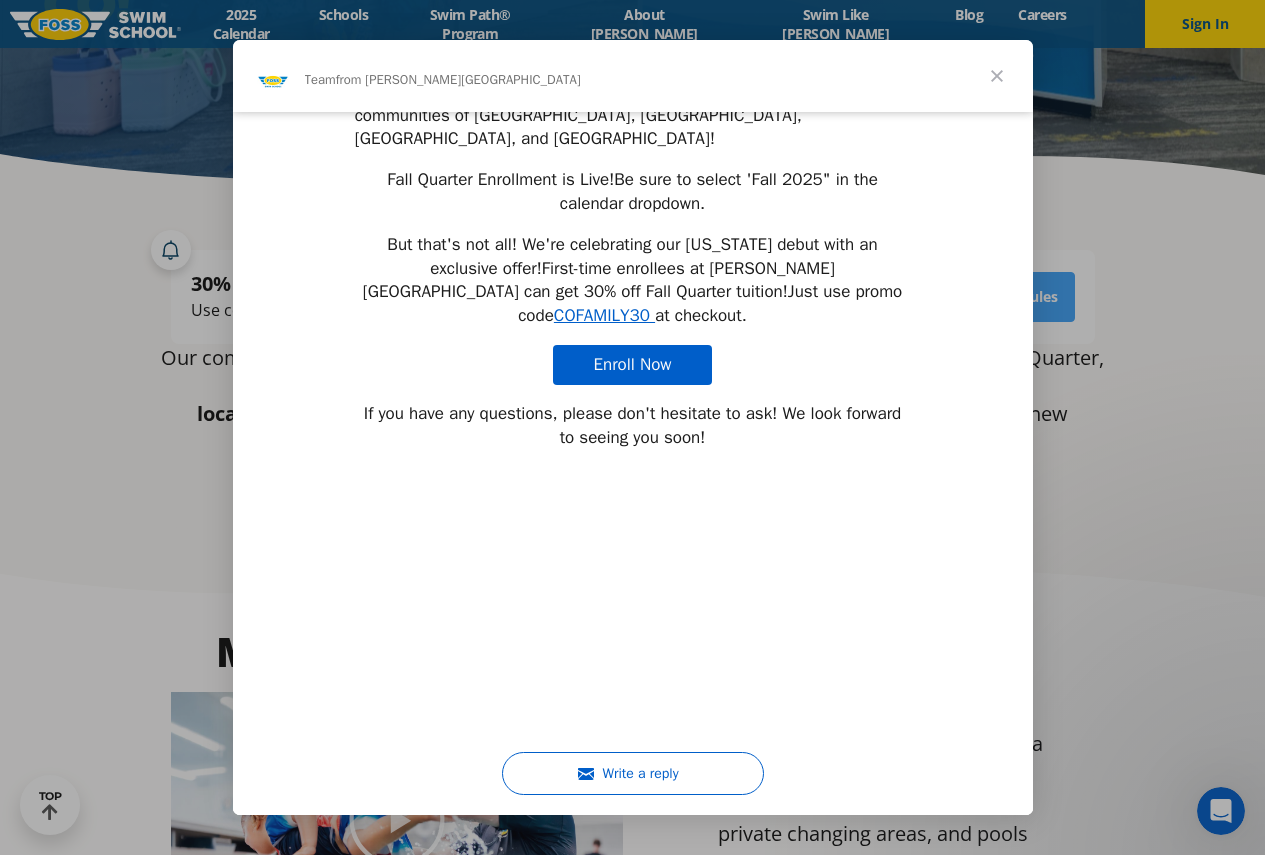 type on "1310359" 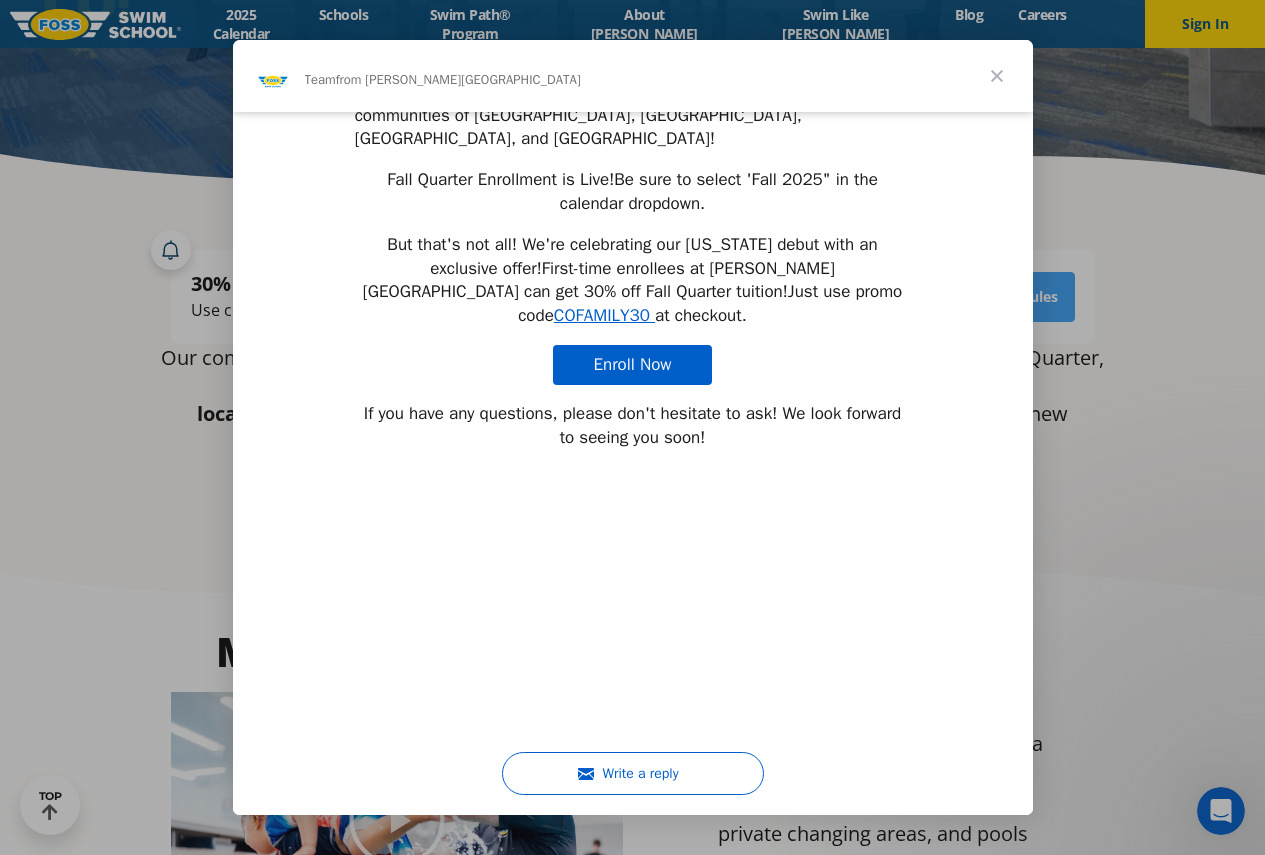 click at bounding box center [997, 76] 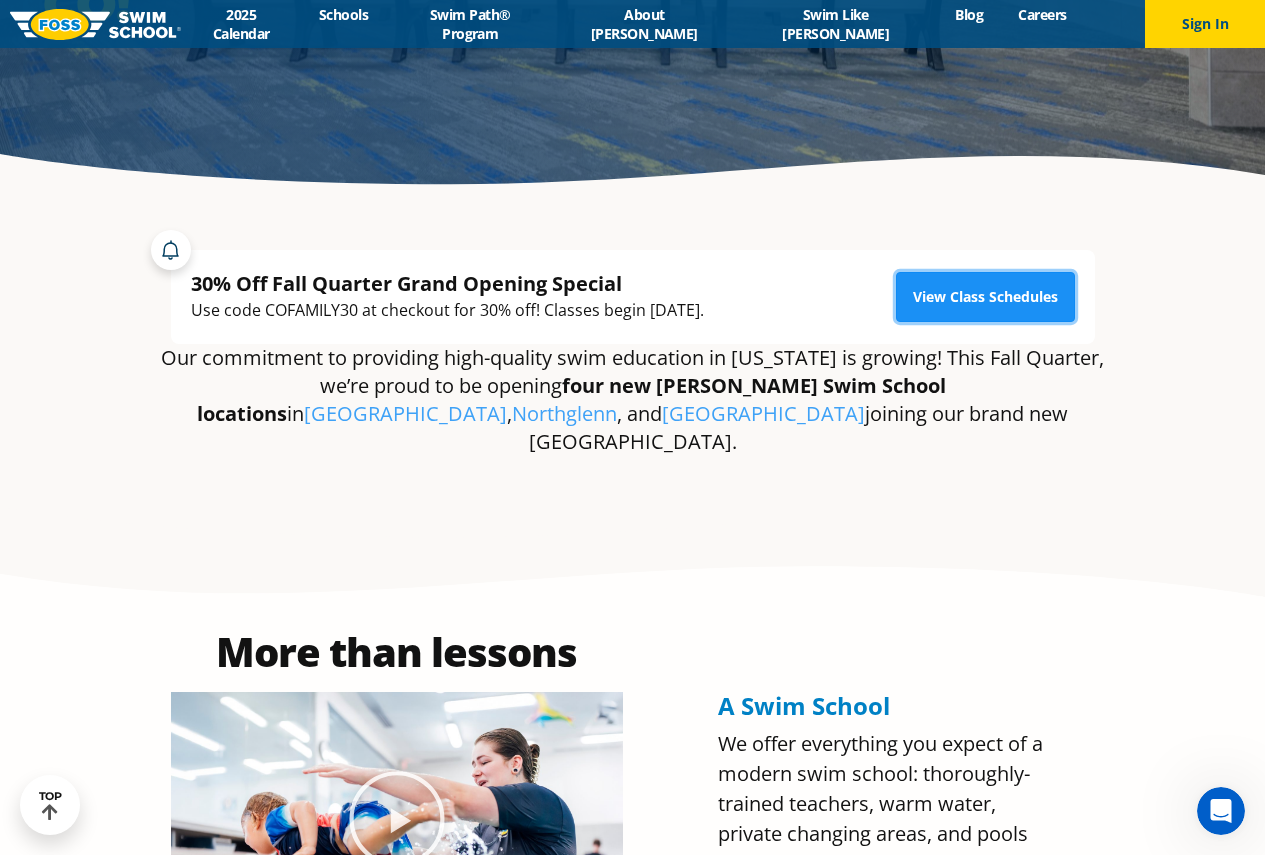 click on "View Class Schedules" at bounding box center [985, 297] 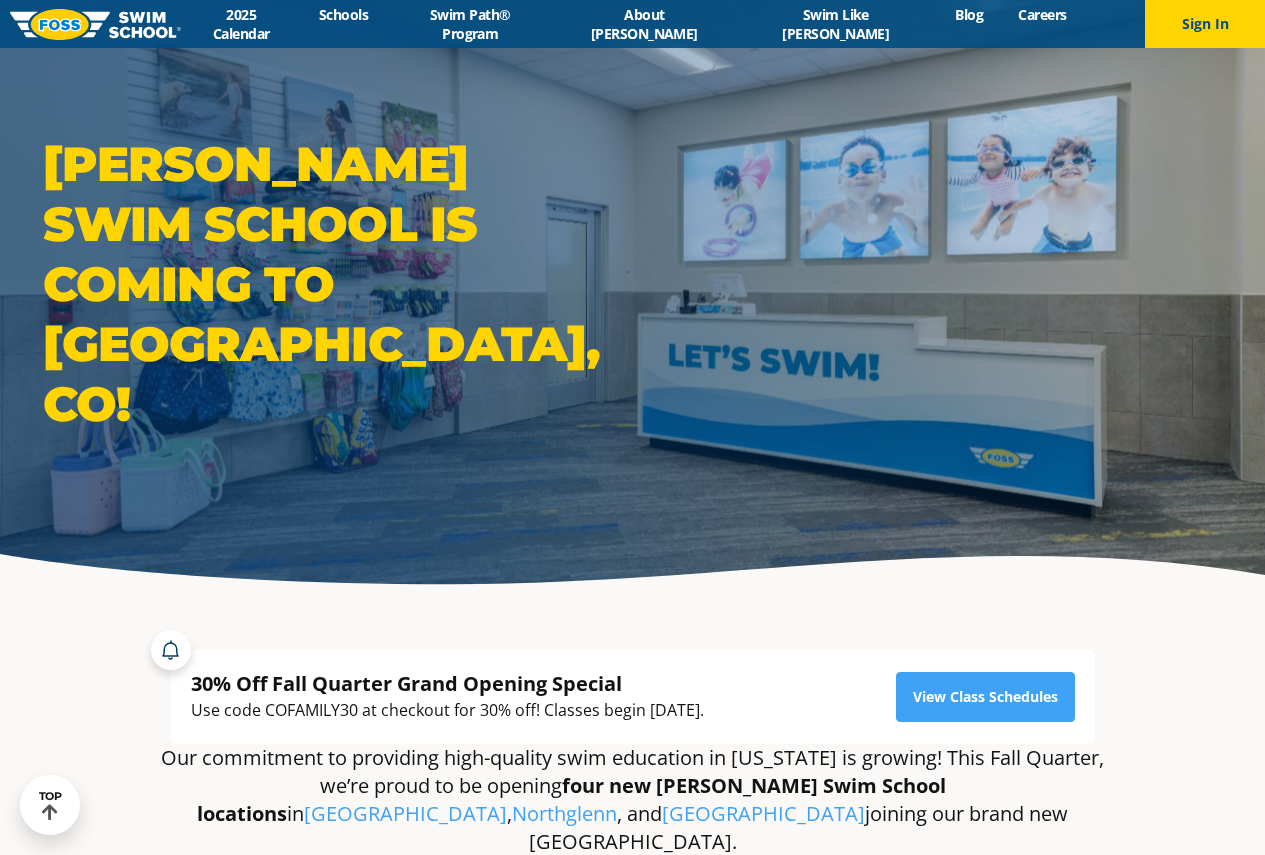 scroll, scrollTop: 400, scrollLeft: 0, axis: vertical 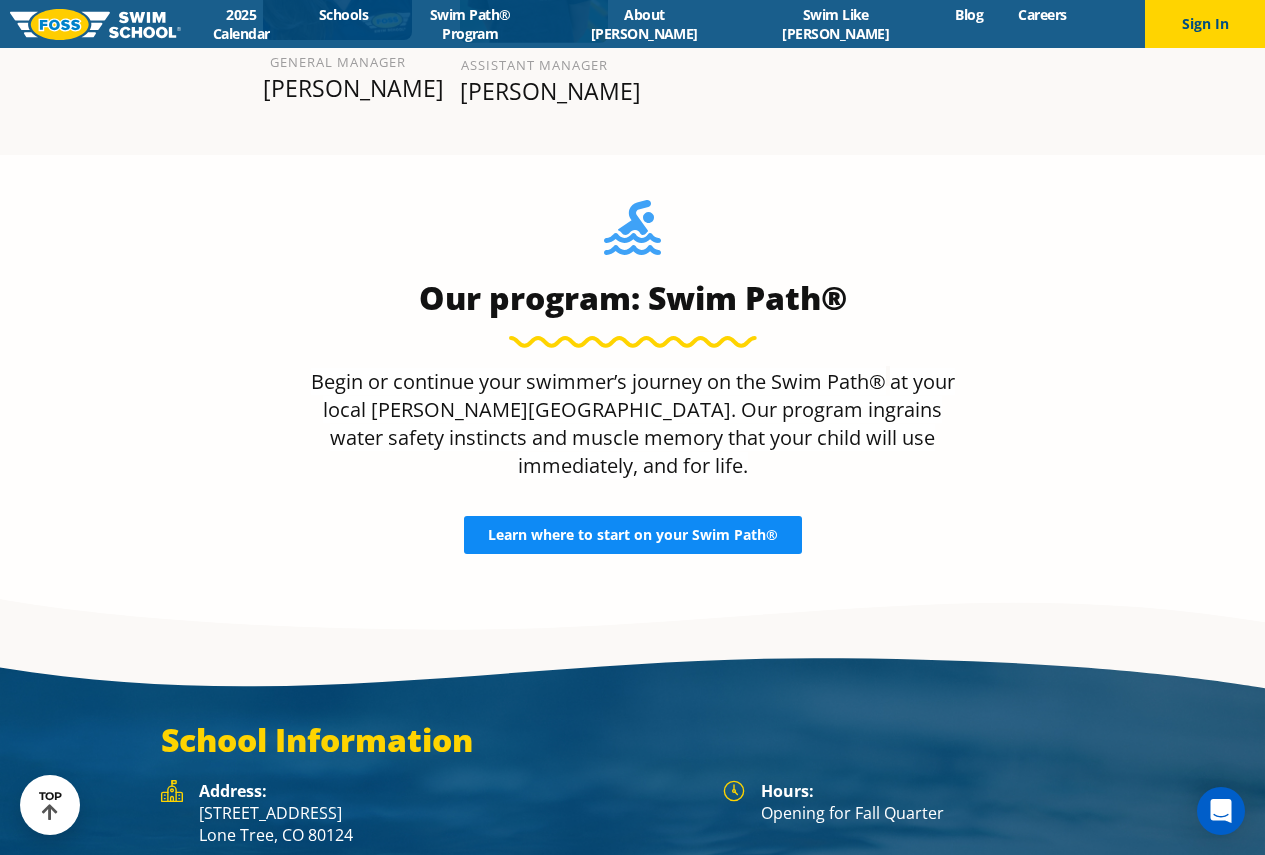 click on "Learn where to start on your Swim Path®" at bounding box center (633, 535) 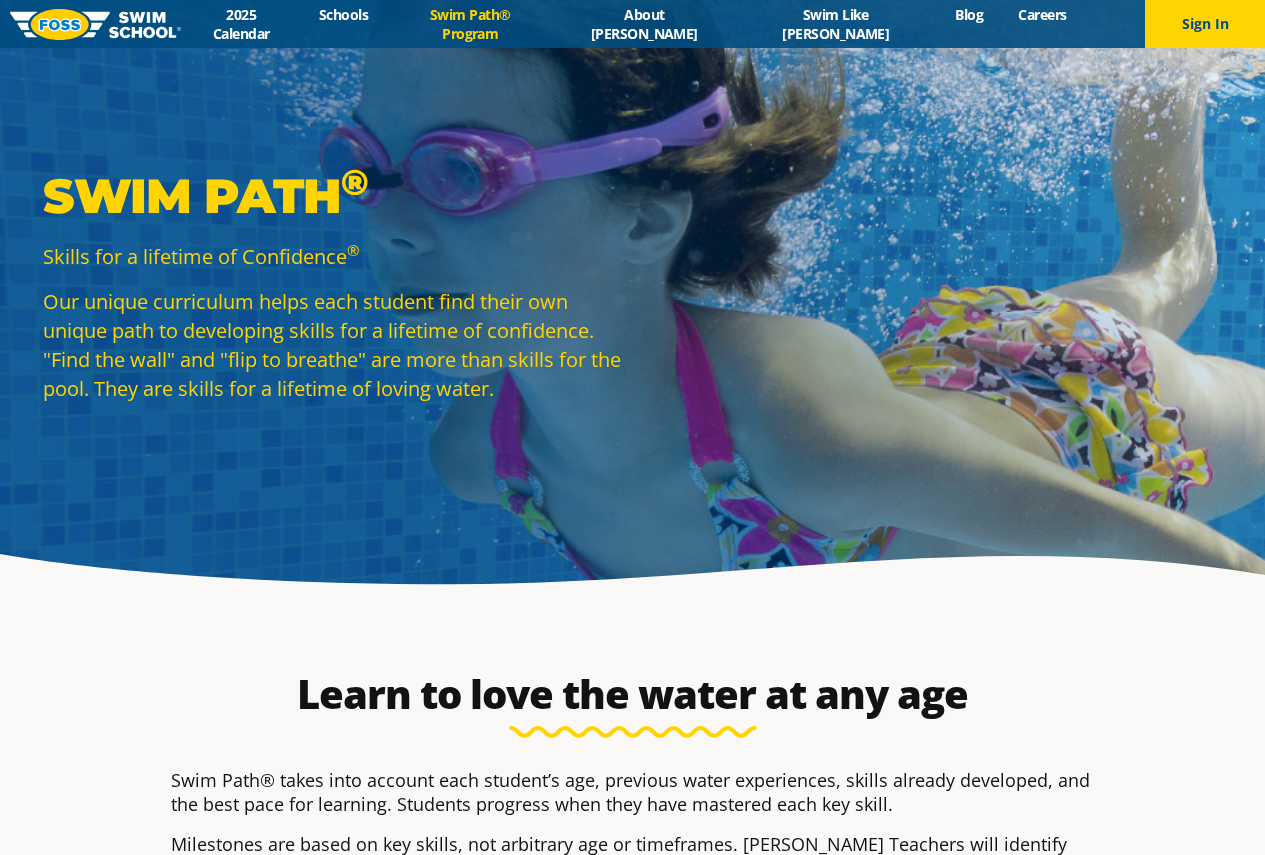 scroll, scrollTop: 0, scrollLeft: 0, axis: both 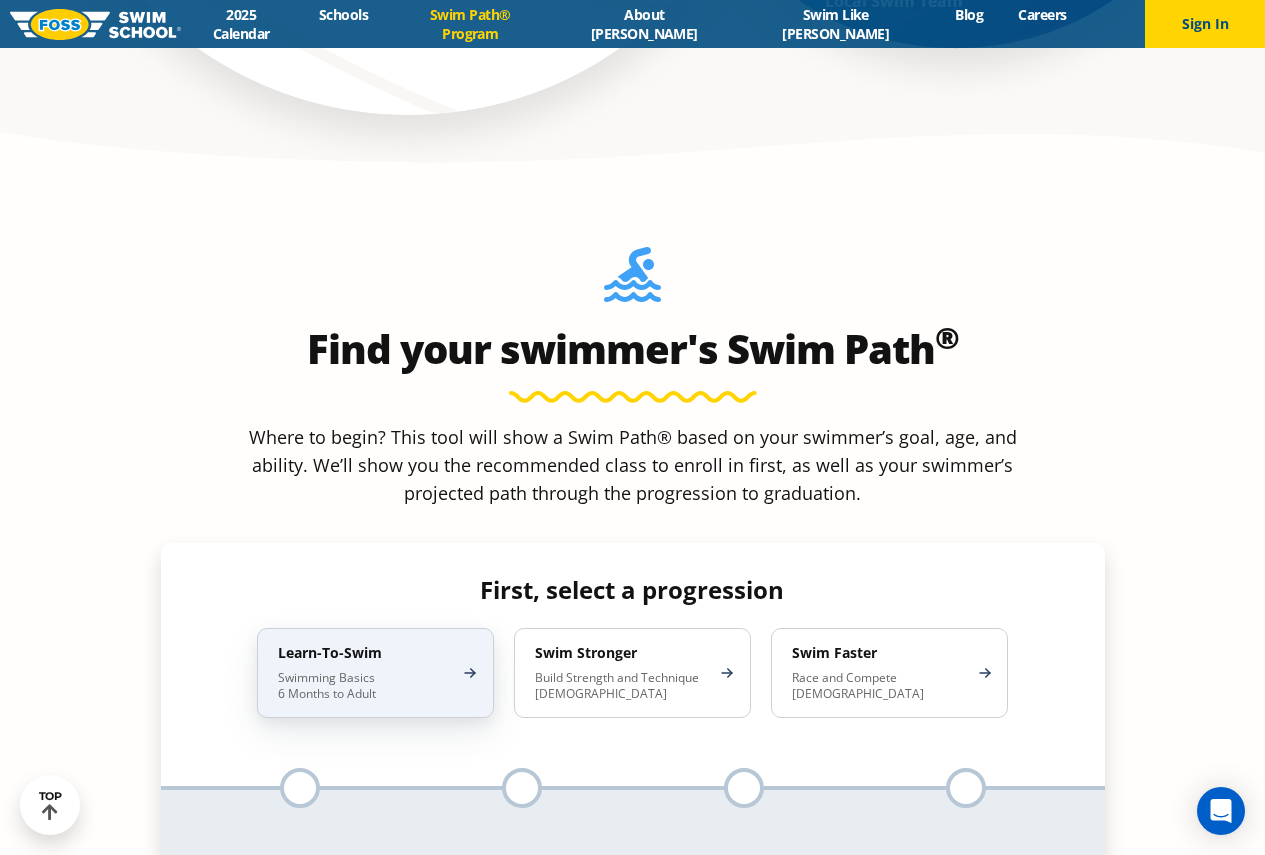 click on "Swimming Basics 6 Months to Adult" at bounding box center [365, 686] 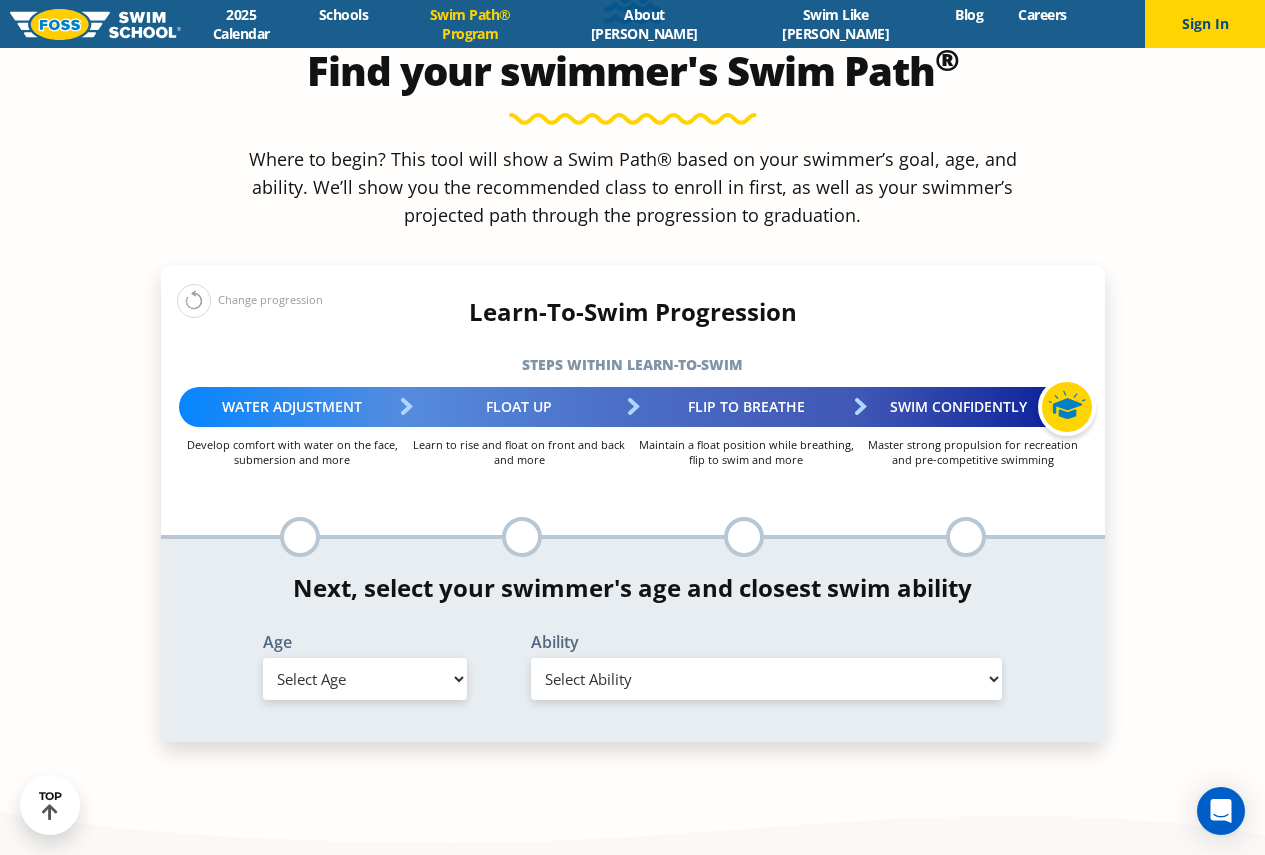 scroll, scrollTop: 2000, scrollLeft: 0, axis: vertical 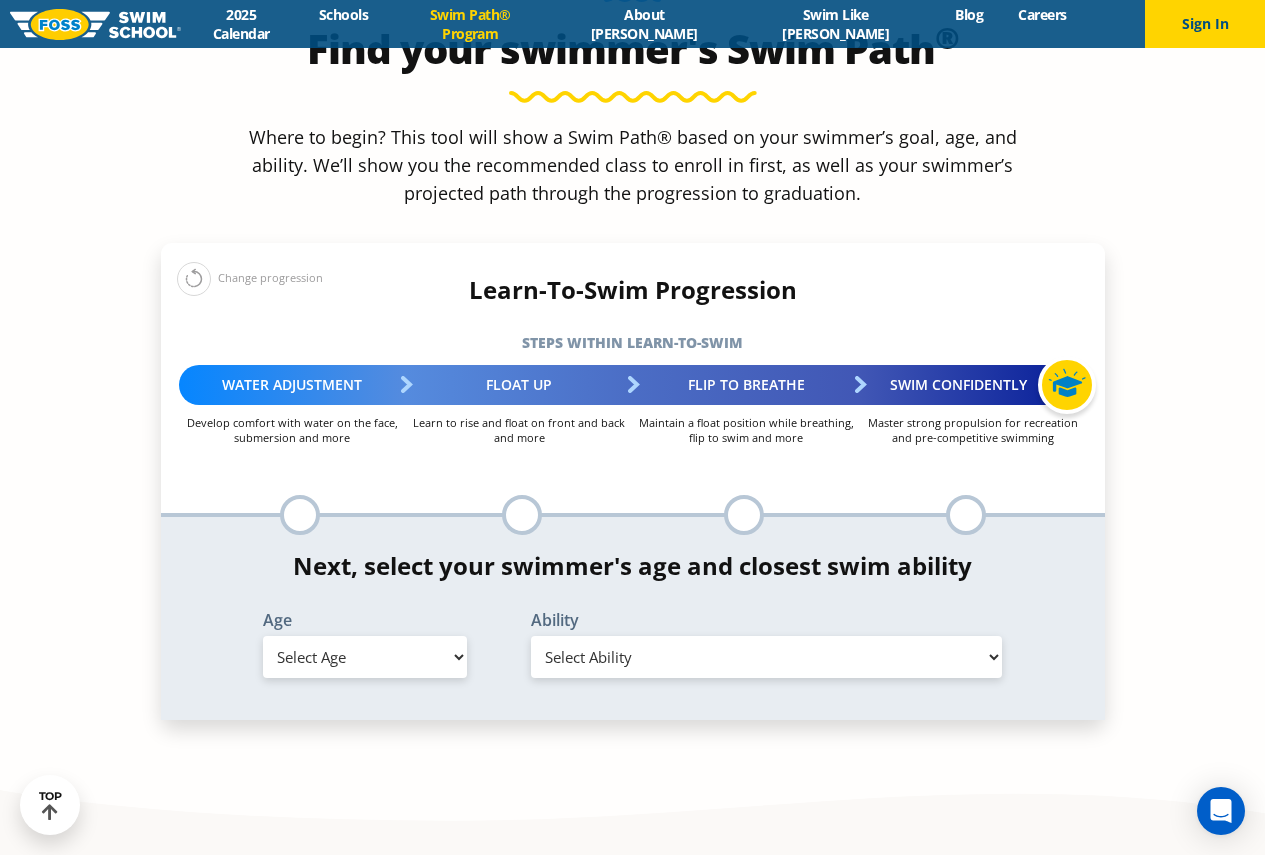 click on "Select Age 6 months - 1 year 1 year 2 years 3 years 4 years 5 years 6 years 7 years 8 years 9 years 10 years  11 years  12 years  13 years  14 years  15 years  16 years  17 years  Adult (18 years +)" at bounding box center (365, 657) 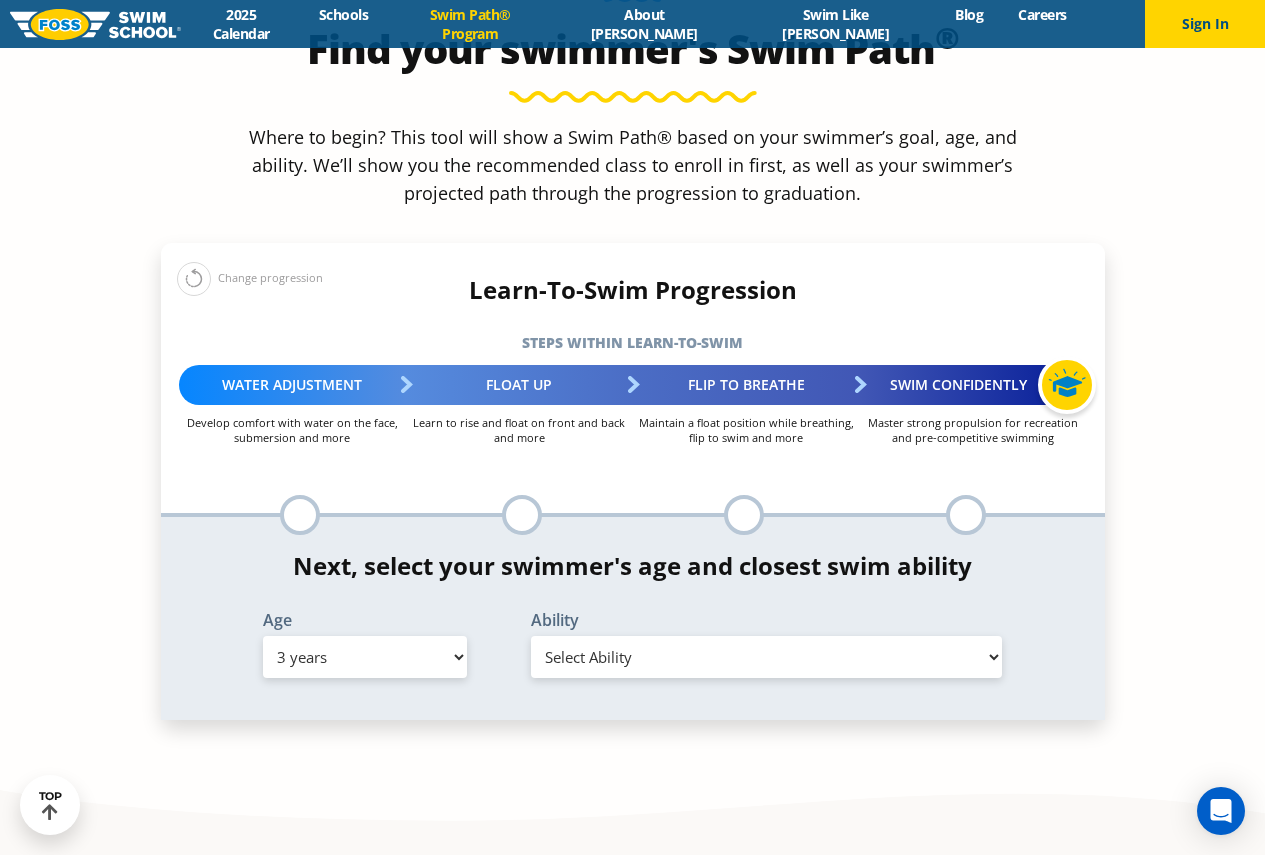 click on "Select Age 6 months - 1 year 1 year 2 years 3 years 4 years 5 years 6 years 7 years 8 years 9 years 10 years  11 years  12 years  13 years  14 years  15 years  16 years  17 years  Adult (18 years +)" at bounding box center [365, 657] 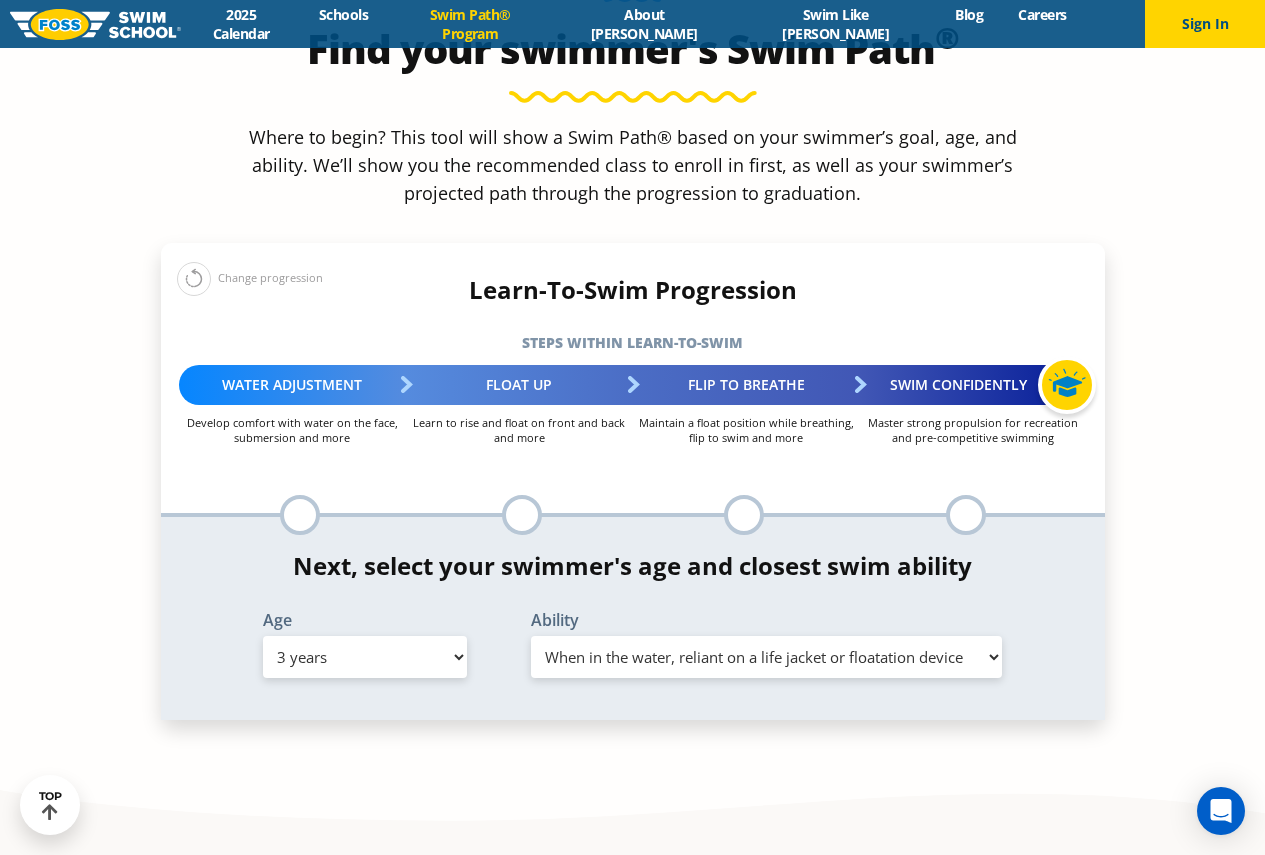 click on "Select Ability First in-water experience When in the water, reliant on a life jacket or floatation device Uncomfortable putting face in the water and/or getting water on ears while floating on back Swims 5 feet with face in the water, unassisted by a person or floatie I would be comfortable if my child fell in the water and confident they would be able to get back to the edge with no assistance In open water, able to swim for at least 15 ft back to safety while flipping from front to back to breathe/float" at bounding box center [767, 657] 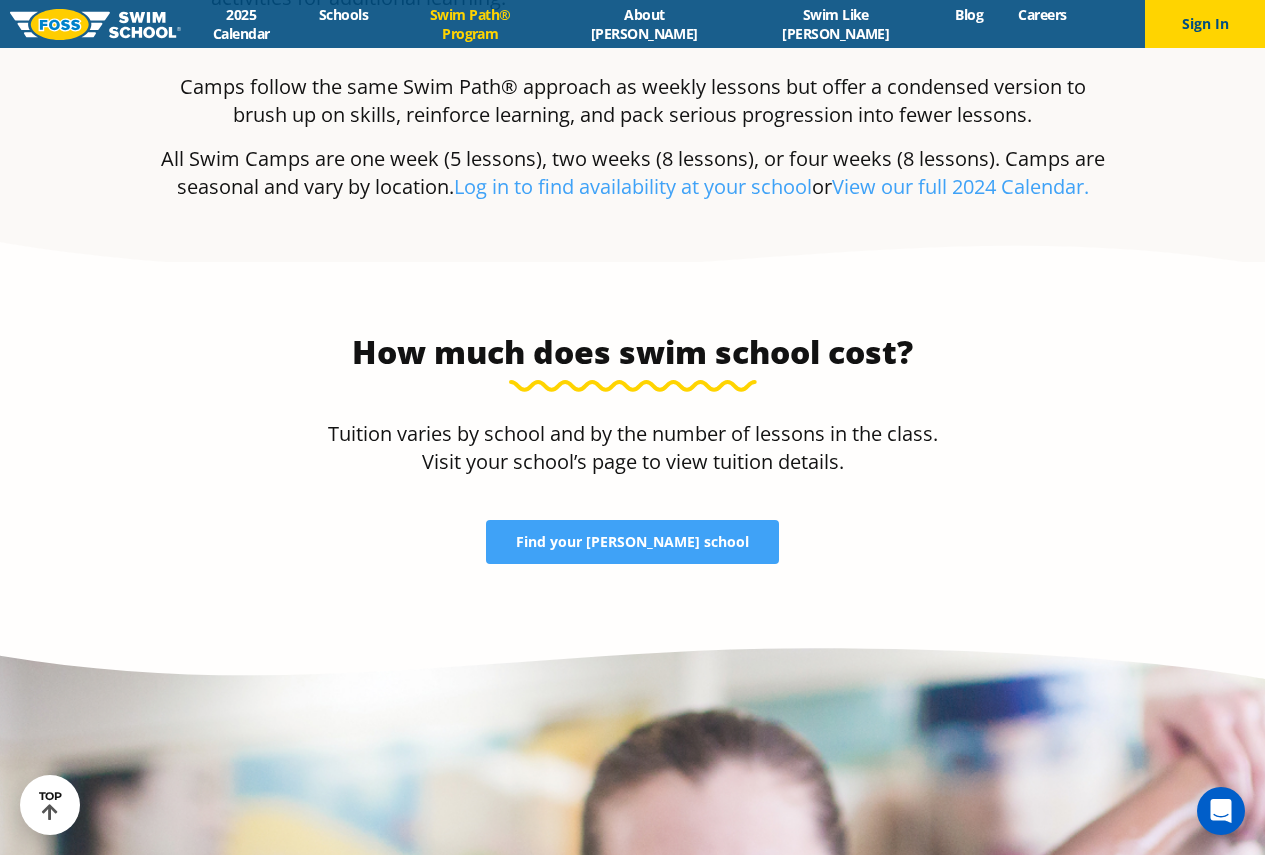 scroll, scrollTop: 4600, scrollLeft: 0, axis: vertical 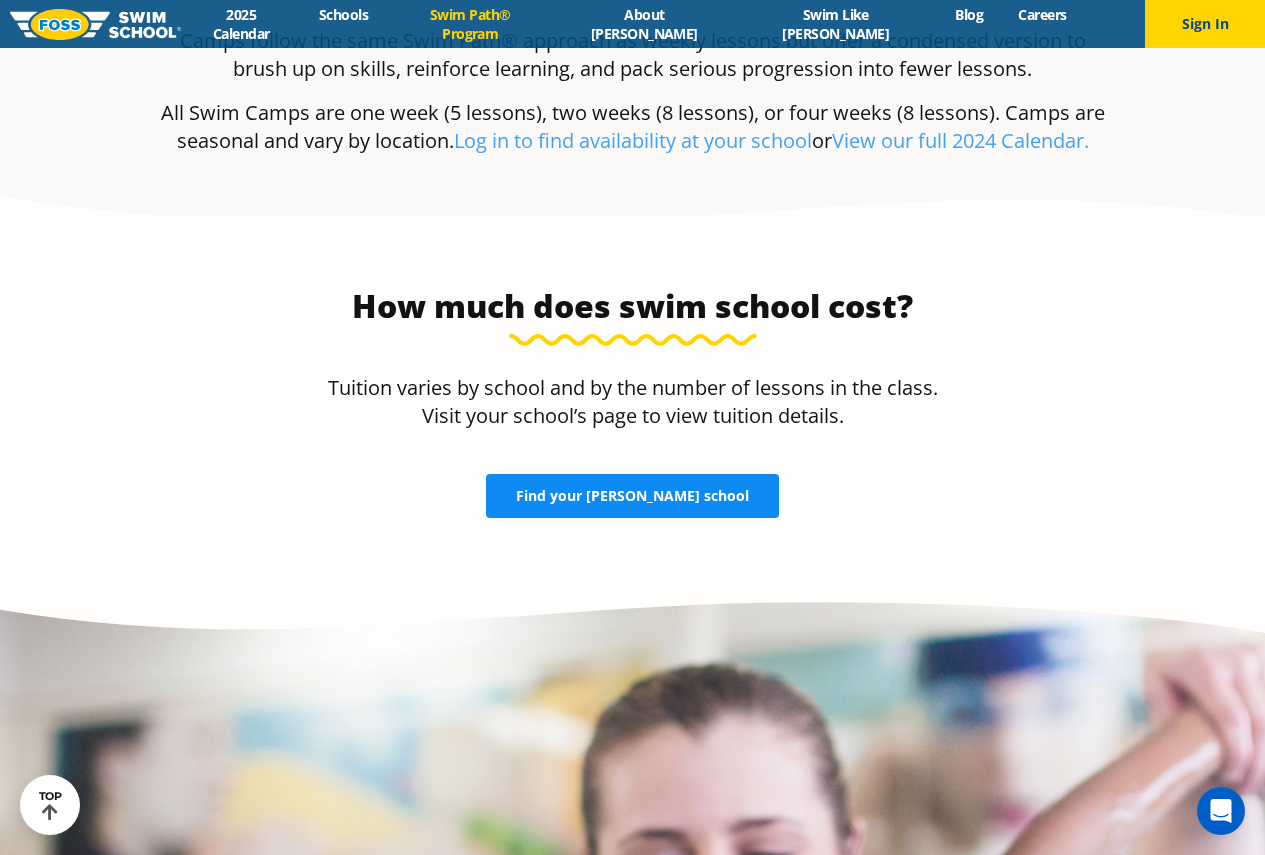 click on "Find your FOSS school" at bounding box center (632, 496) 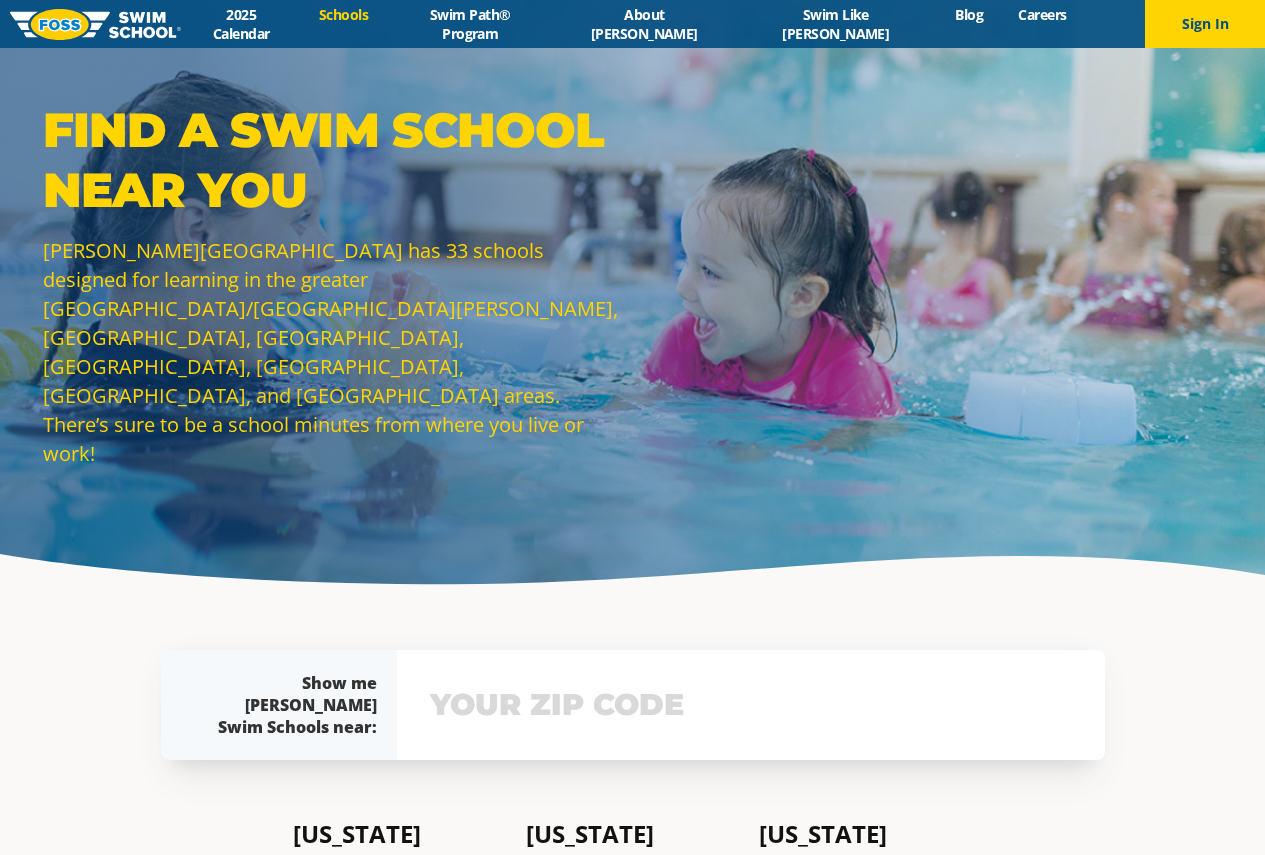 scroll, scrollTop: 0, scrollLeft: 0, axis: both 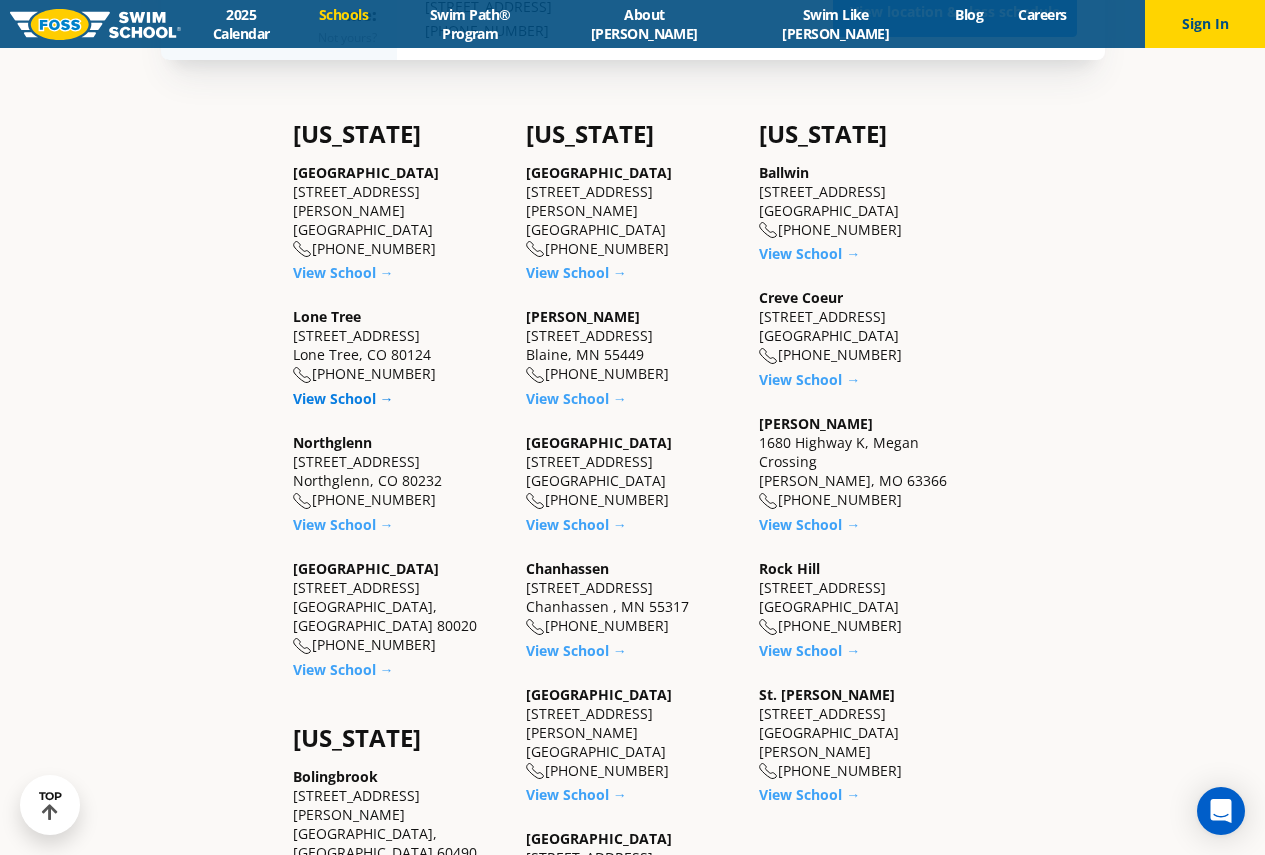 click on "View School →" at bounding box center [343, 398] 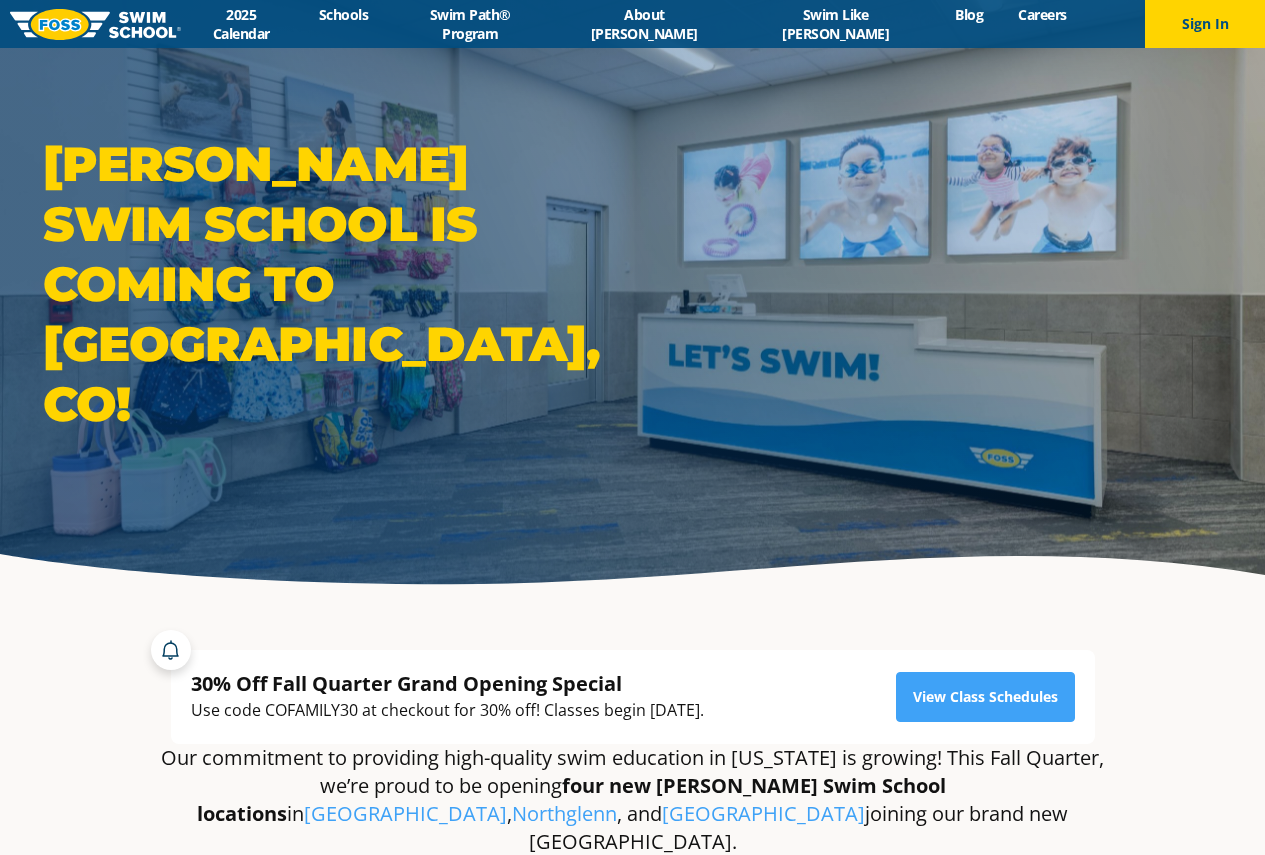 scroll, scrollTop: 0, scrollLeft: 0, axis: both 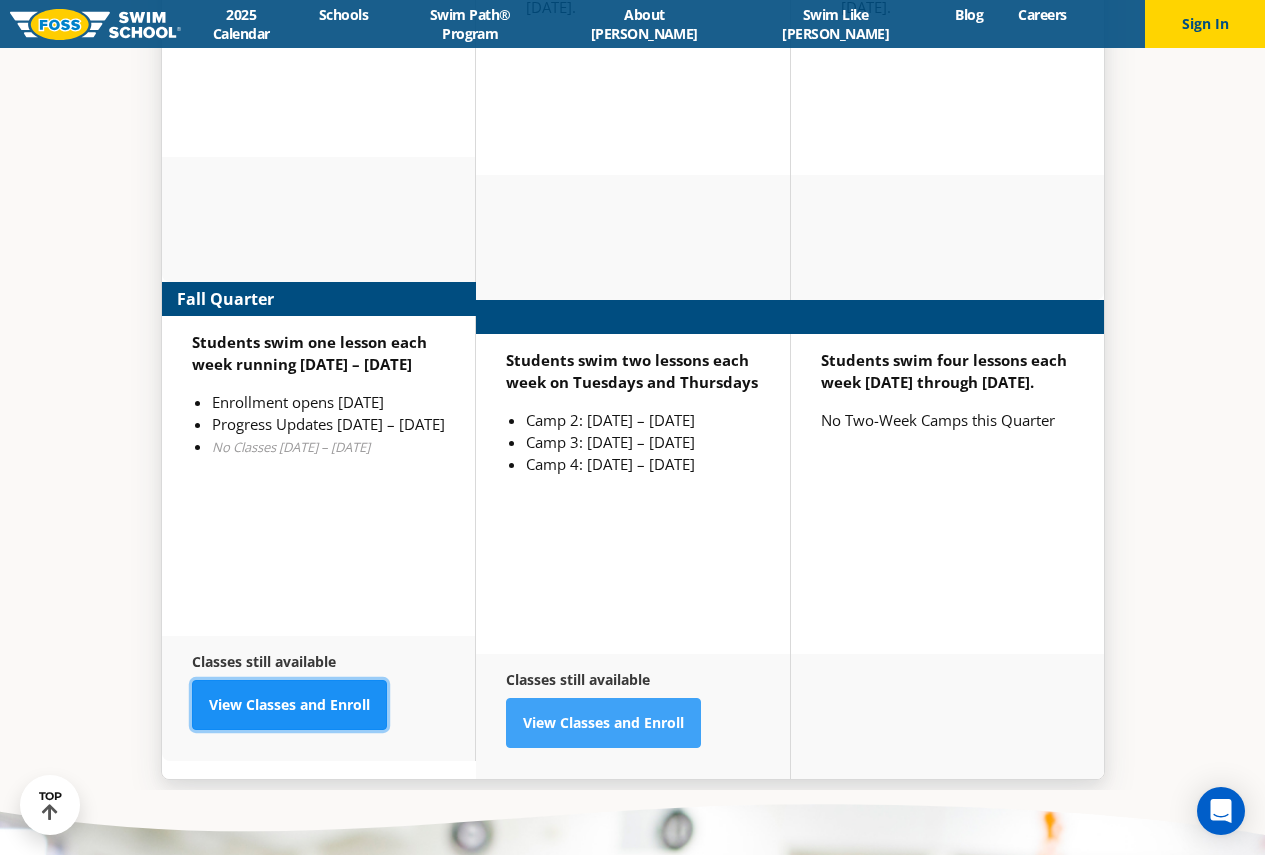 click on "View Classes and Enroll" at bounding box center [289, 705] 